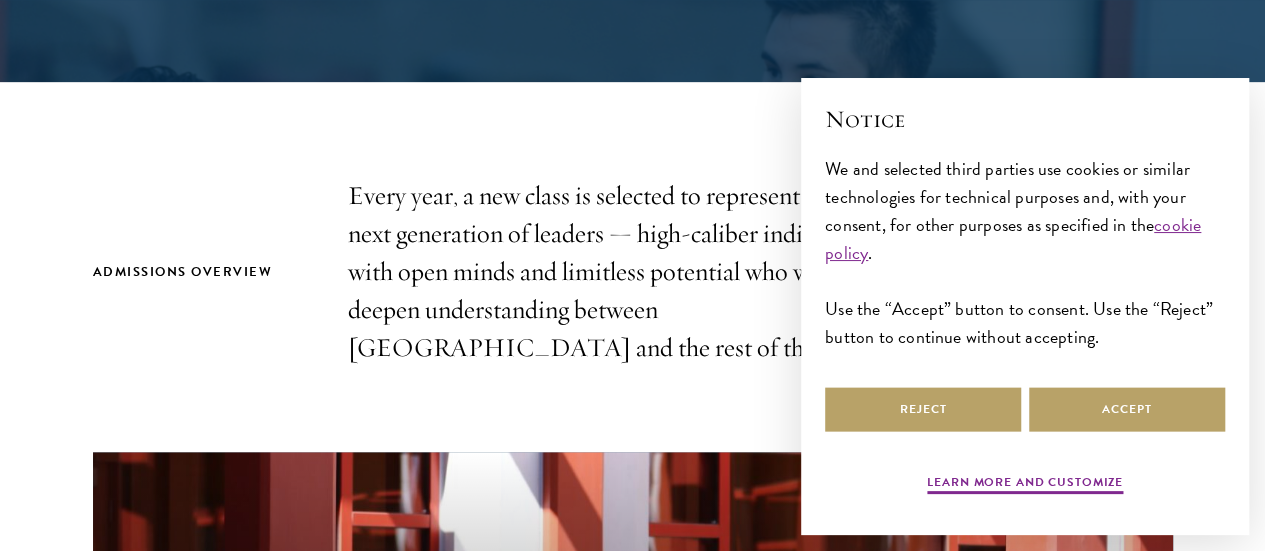 scroll, scrollTop: 700, scrollLeft: 0, axis: vertical 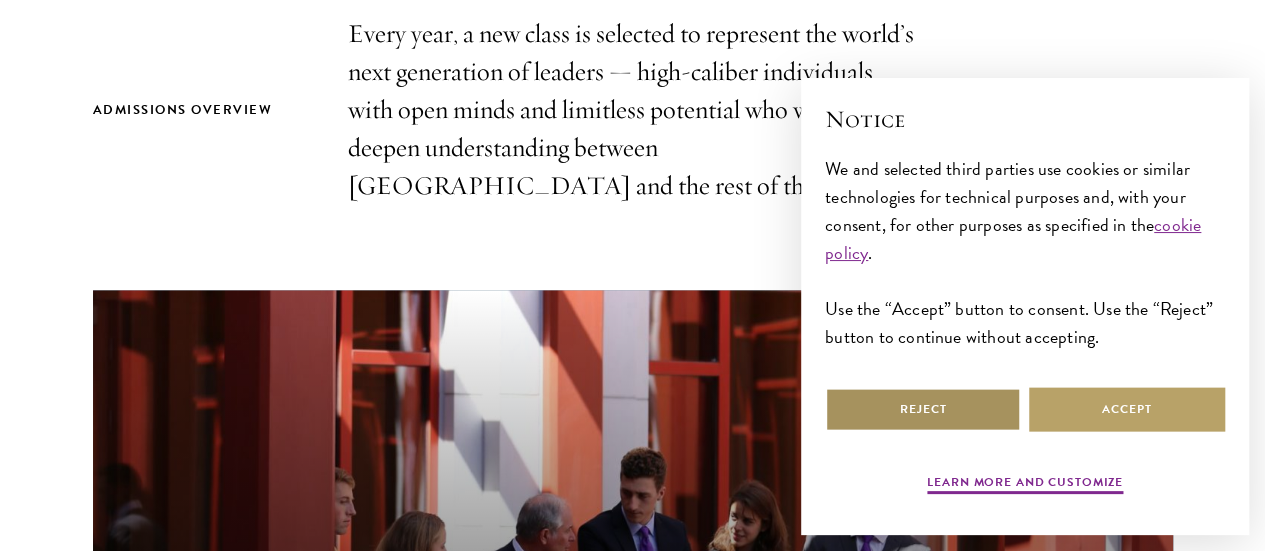 click on "Reject" at bounding box center [923, 409] 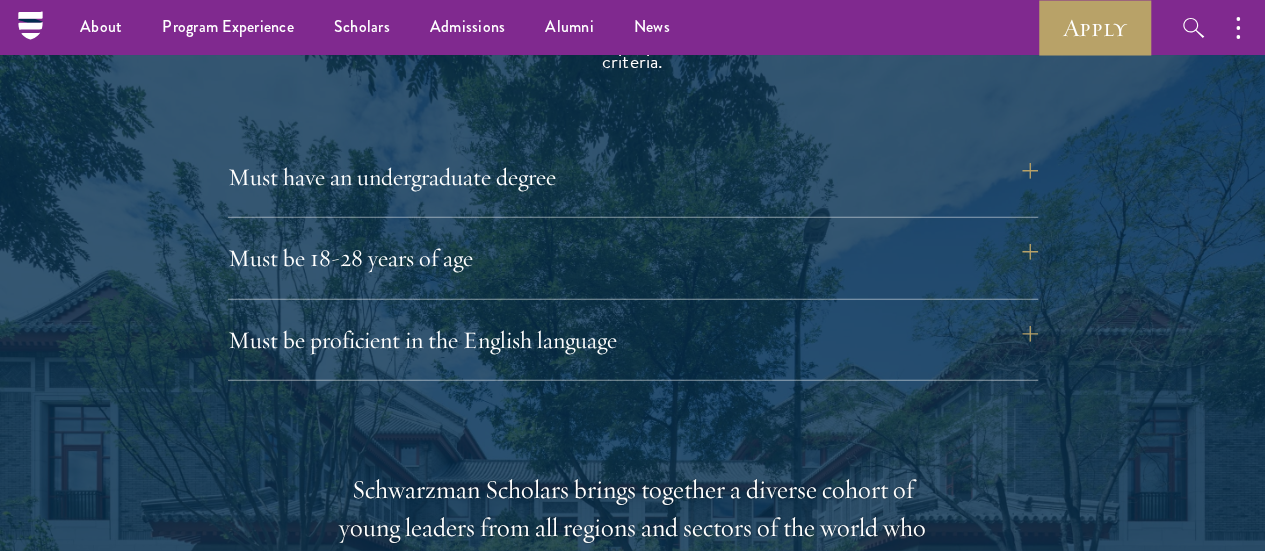 scroll, scrollTop: 2700, scrollLeft: 0, axis: vertical 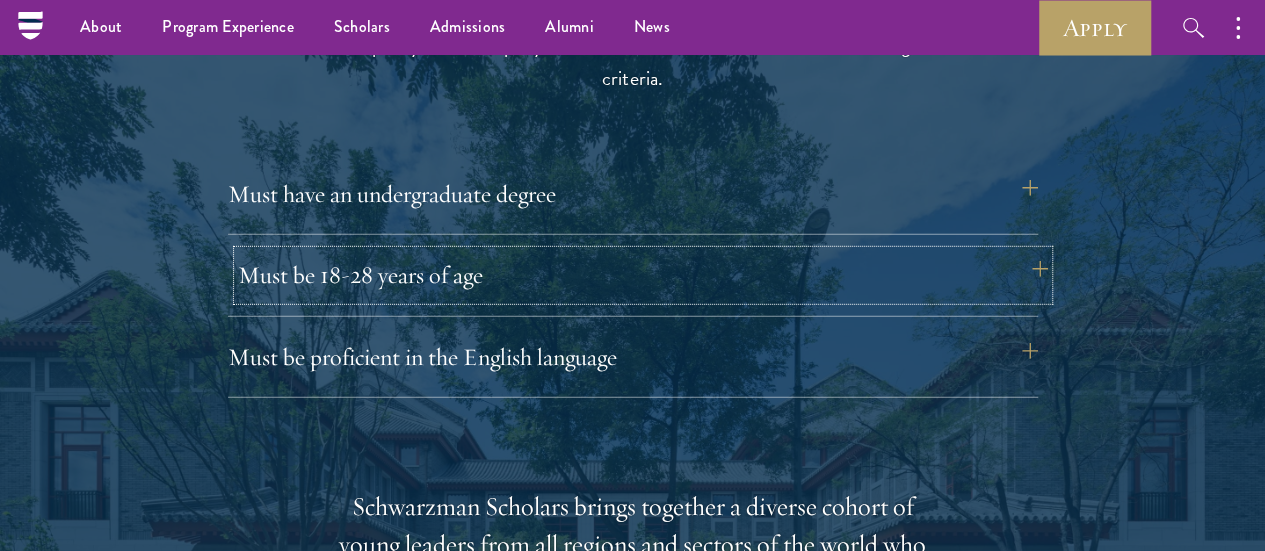 click on "Must be 18-28 years of age" at bounding box center (643, 275) 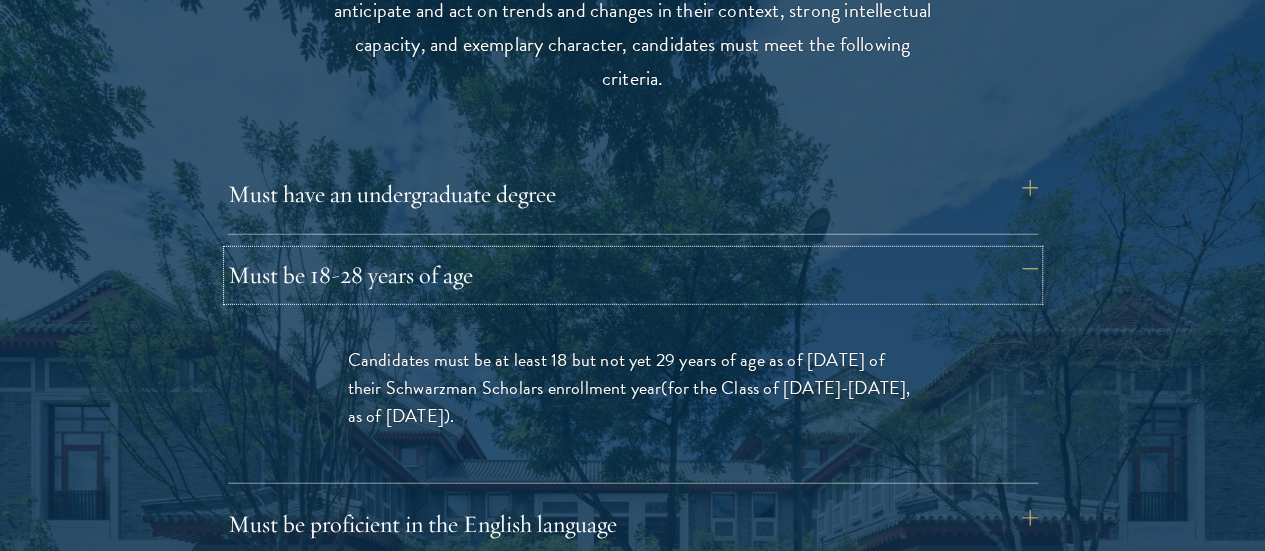 scroll, scrollTop: 2900, scrollLeft: 0, axis: vertical 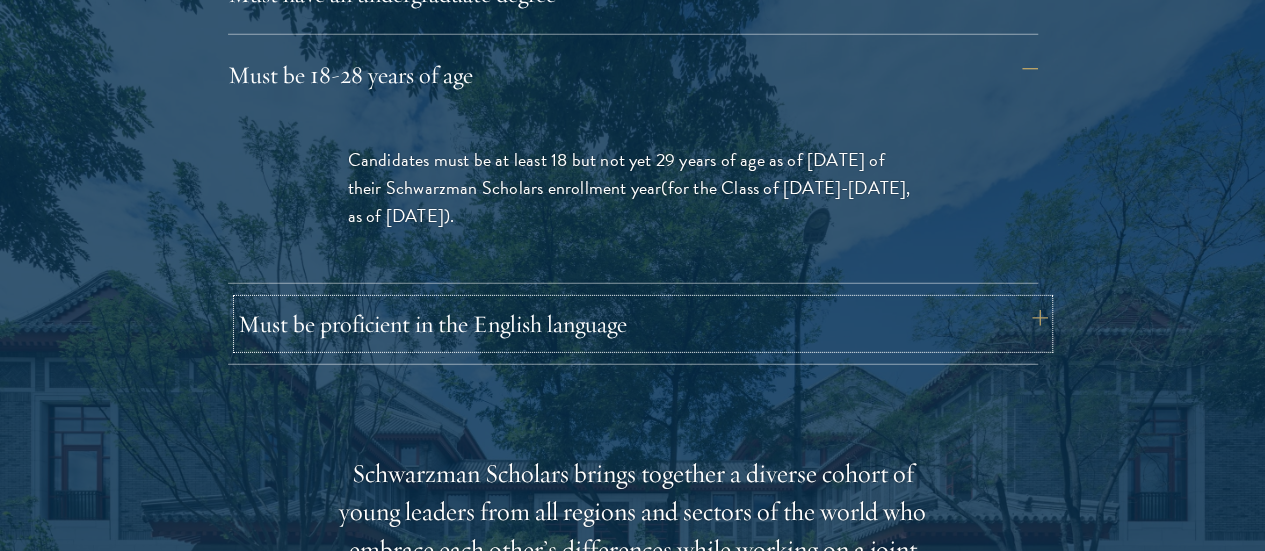click on "Must be proficient in the English language" at bounding box center [643, 324] 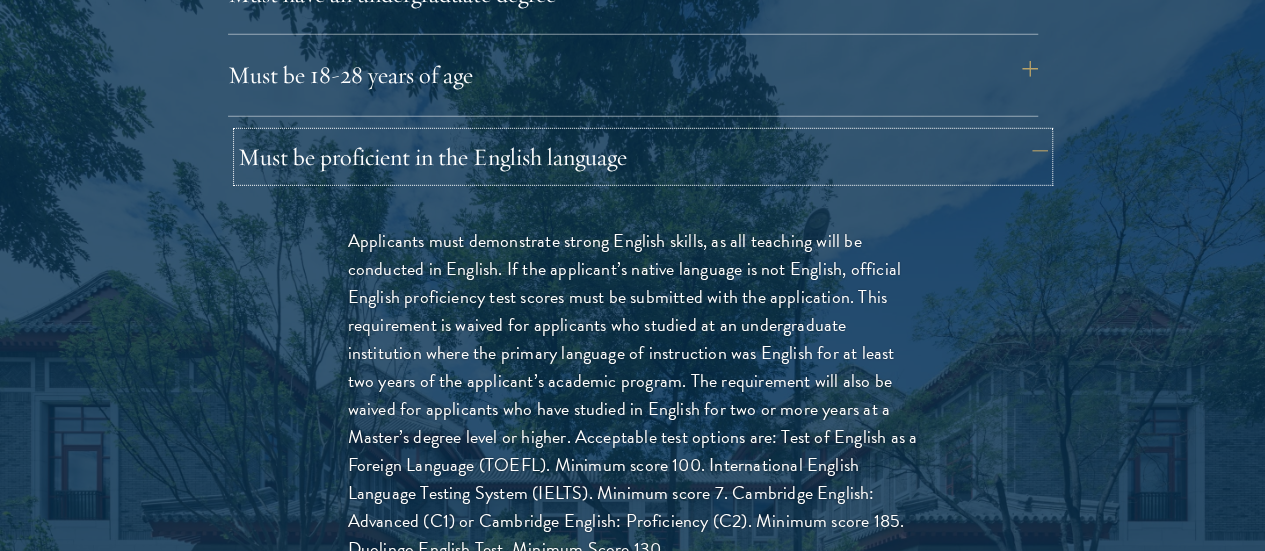 click on "Must be proficient in the English language" at bounding box center (643, 157) 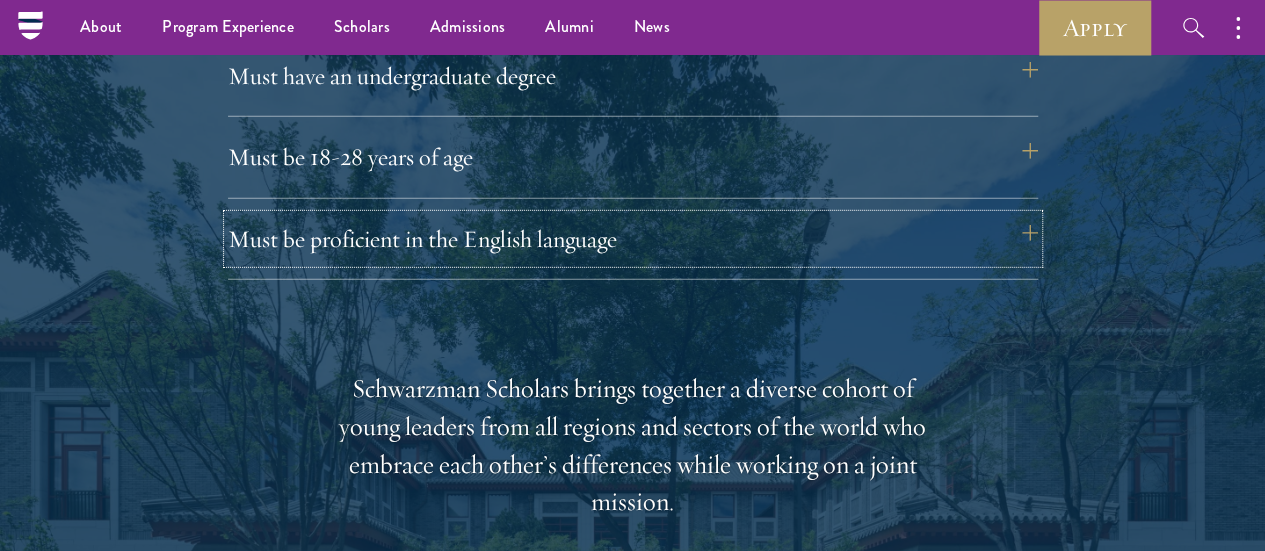 scroll, scrollTop: 2700, scrollLeft: 0, axis: vertical 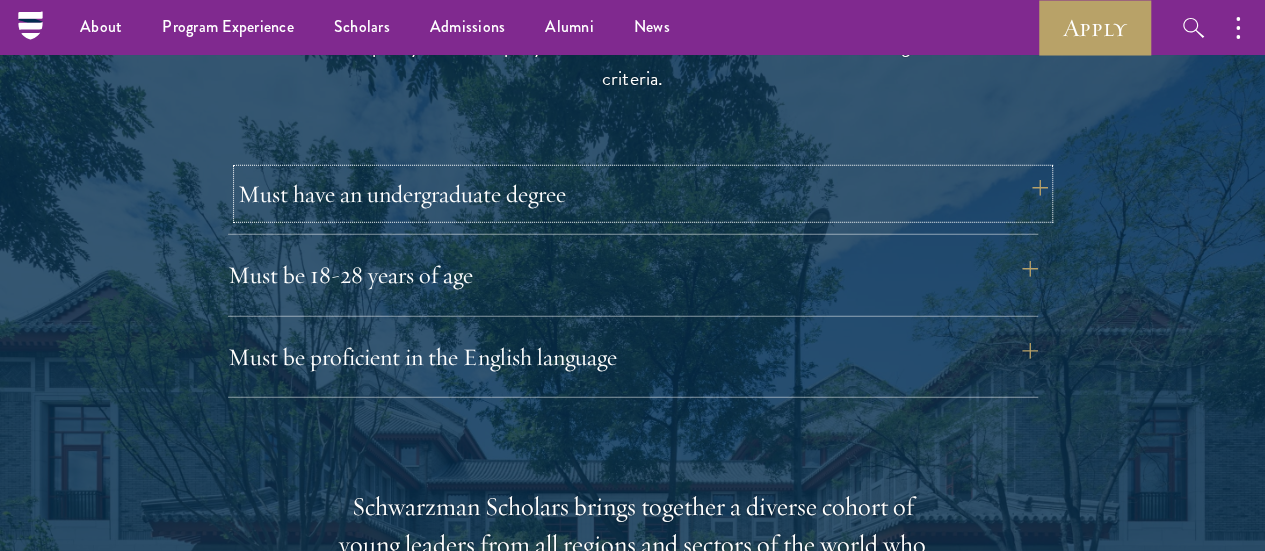 click on "Must have an undergraduate degree" at bounding box center [643, 194] 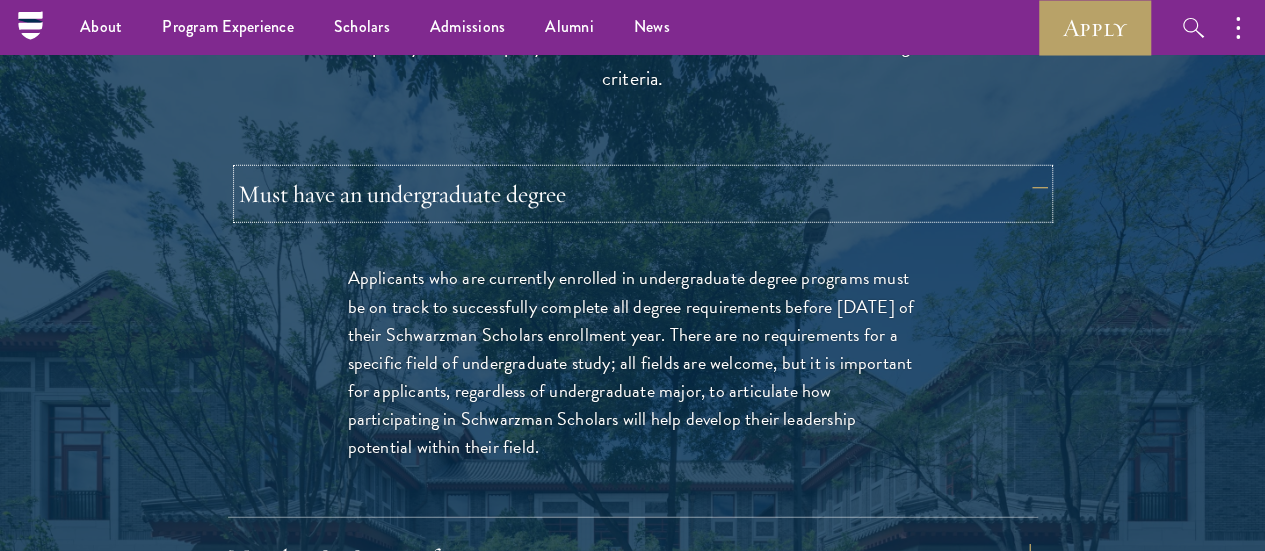 click on "Must have an undergraduate degree" at bounding box center [643, 194] 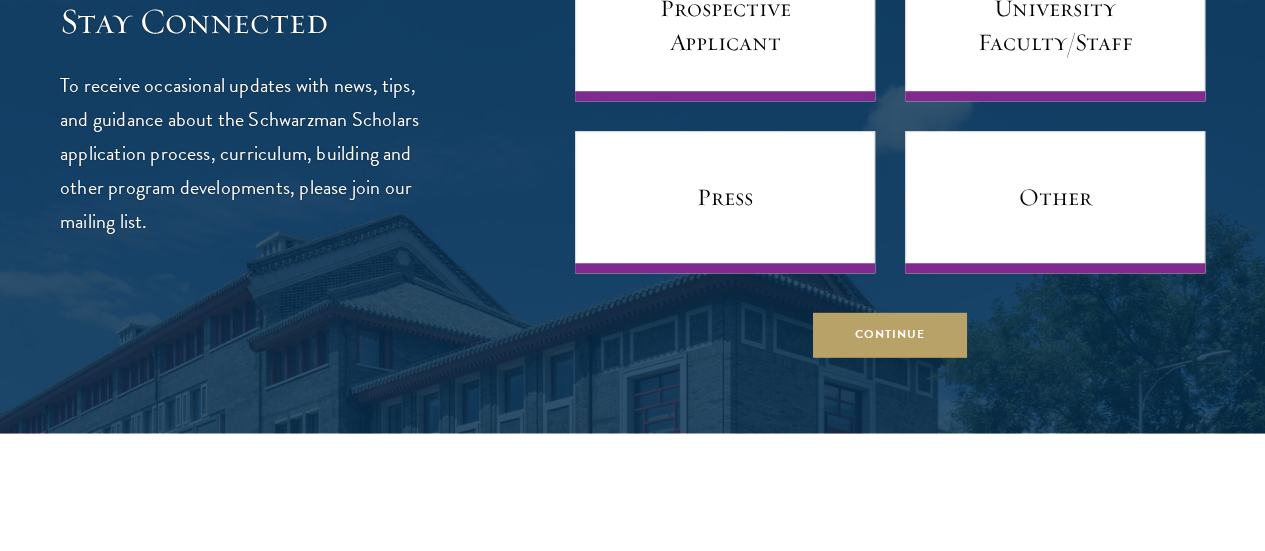 scroll, scrollTop: 8300, scrollLeft: 0, axis: vertical 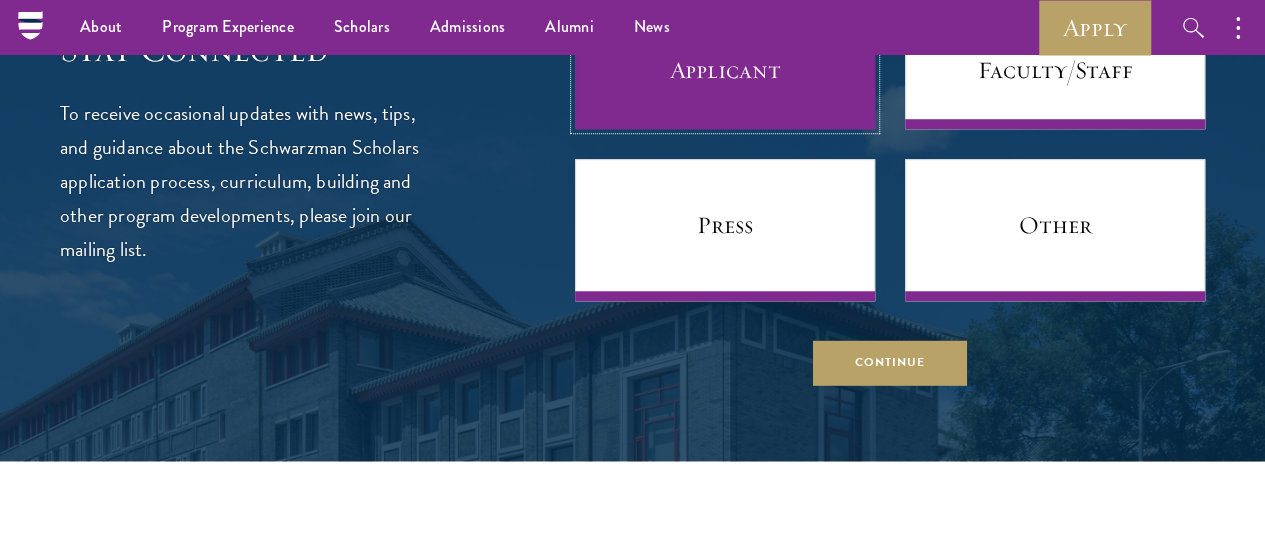 click on "Prospective Applicant" at bounding box center [725, 58] 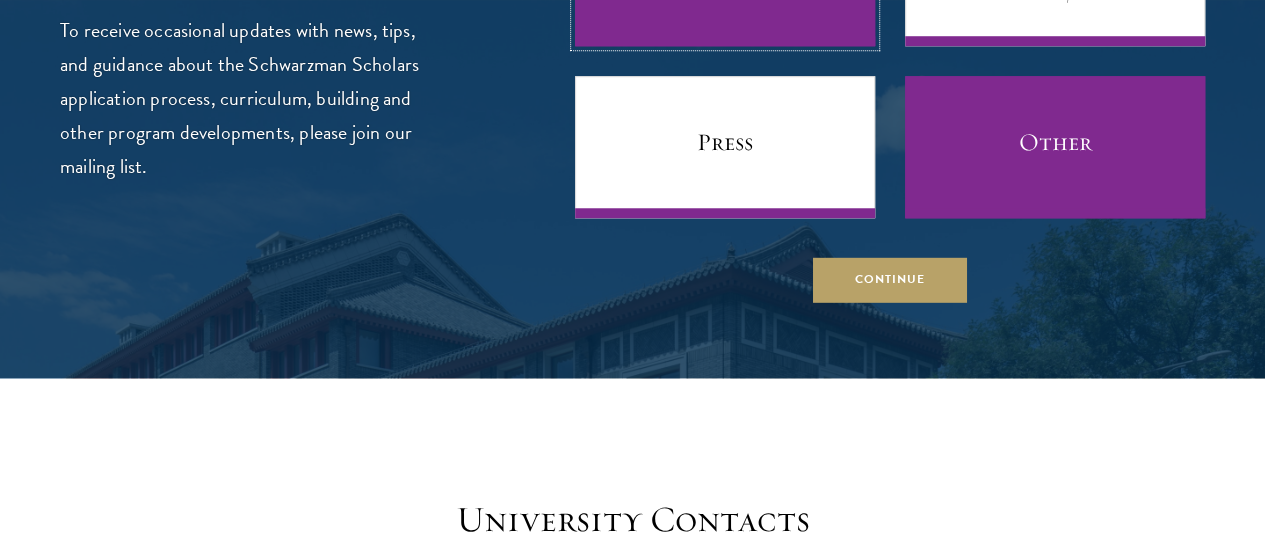 scroll, scrollTop: 8500, scrollLeft: 0, axis: vertical 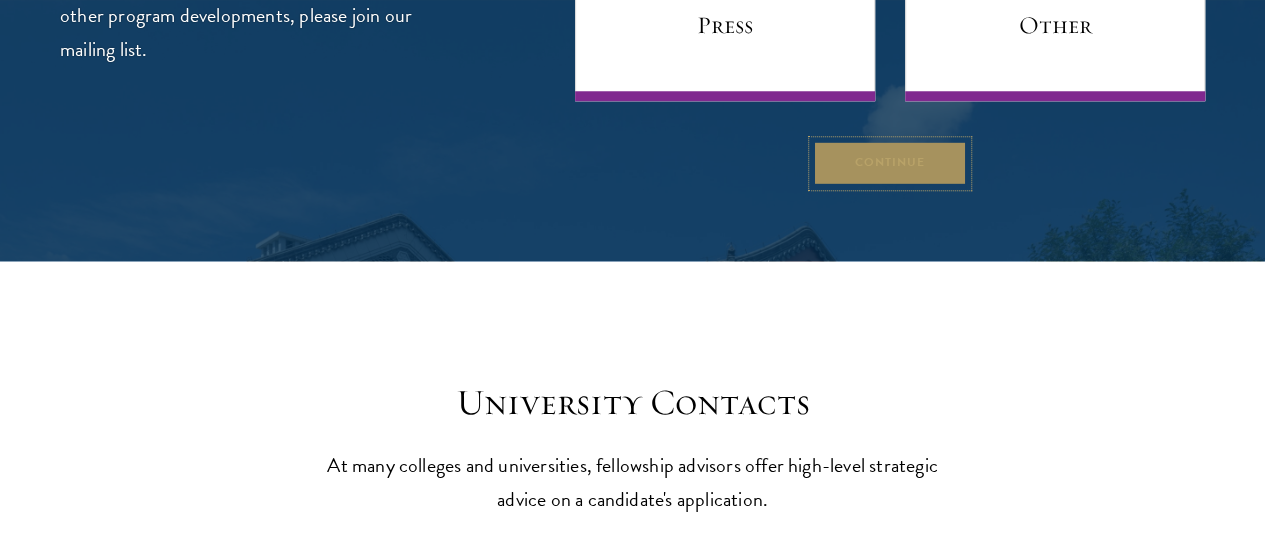 click on "Continue" at bounding box center [890, 163] 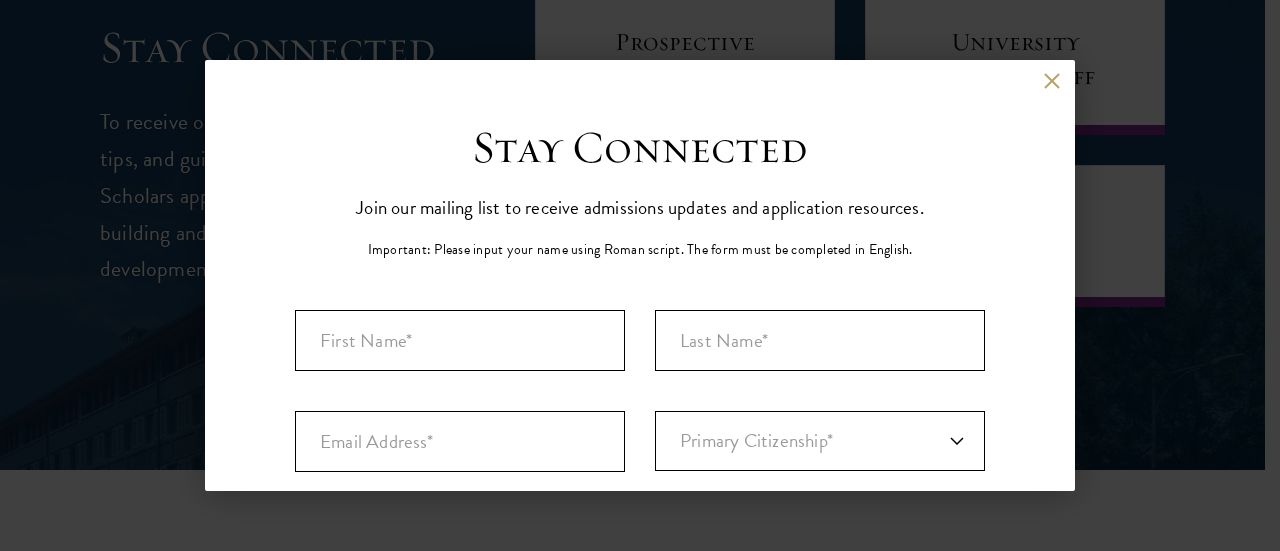 click on "Back" at bounding box center (640, 96) 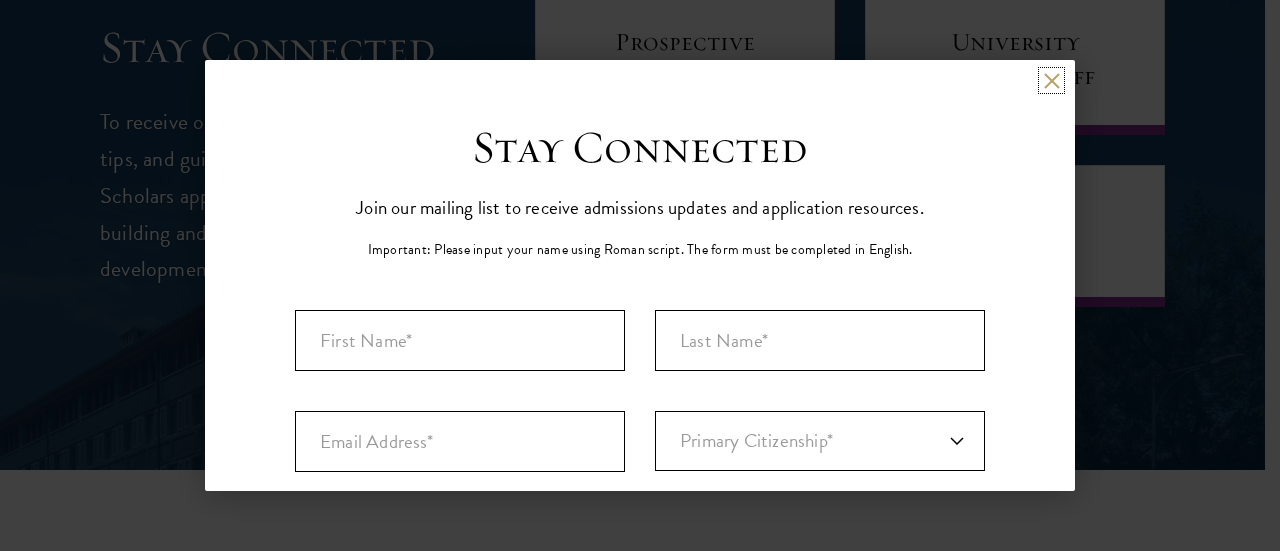 click at bounding box center (1051, 80) 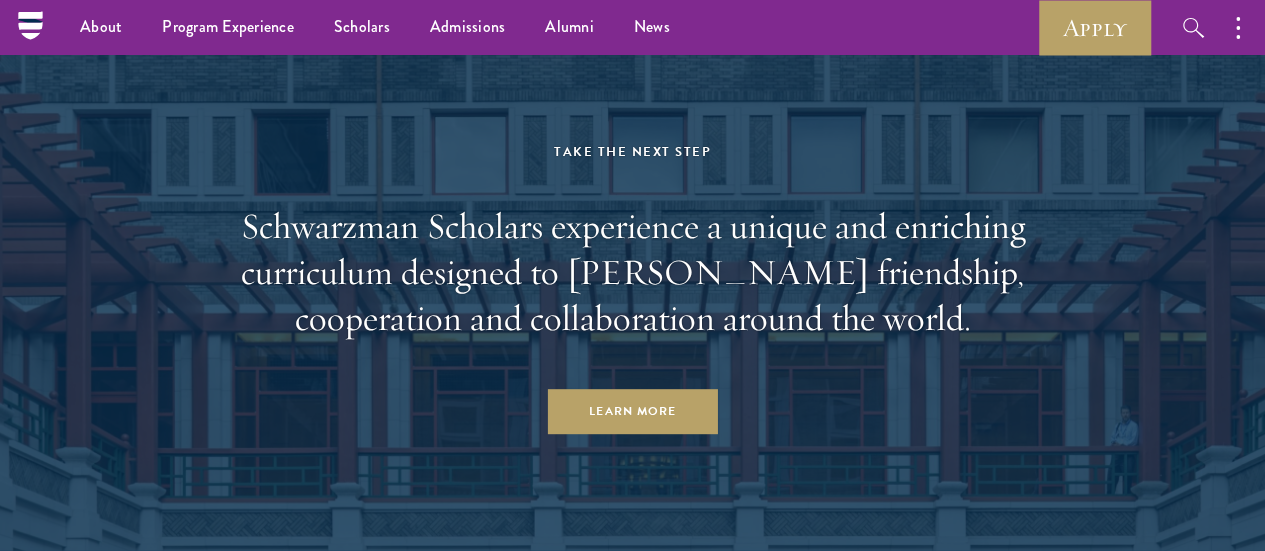 scroll, scrollTop: 9500, scrollLeft: 0, axis: vertical 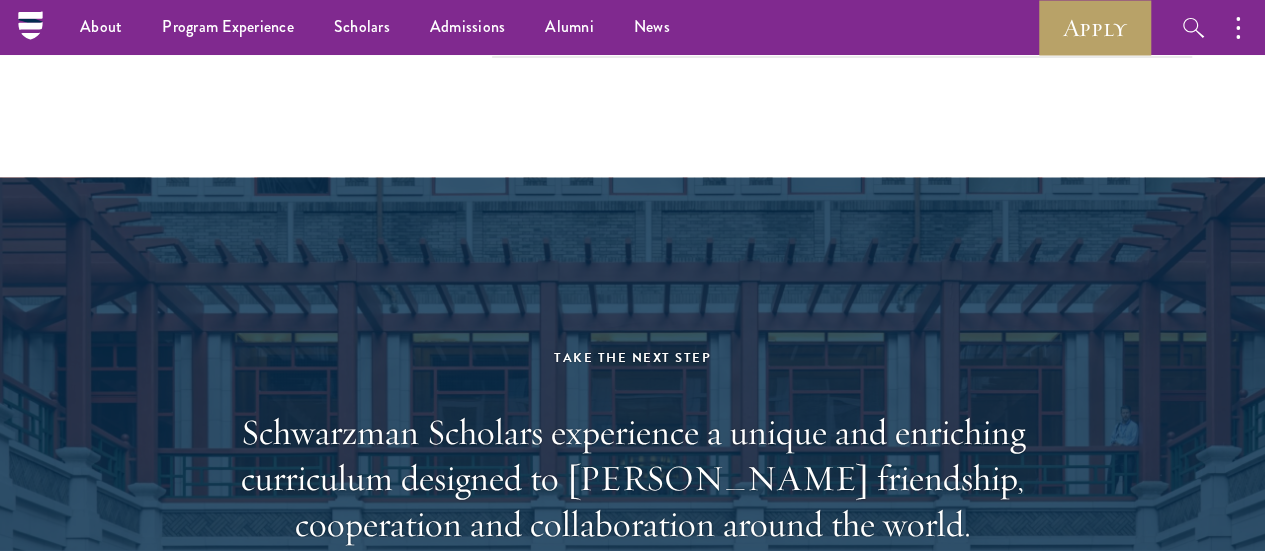 click on "Find answers to frequently asked questions" at bounding box center [698, -64] 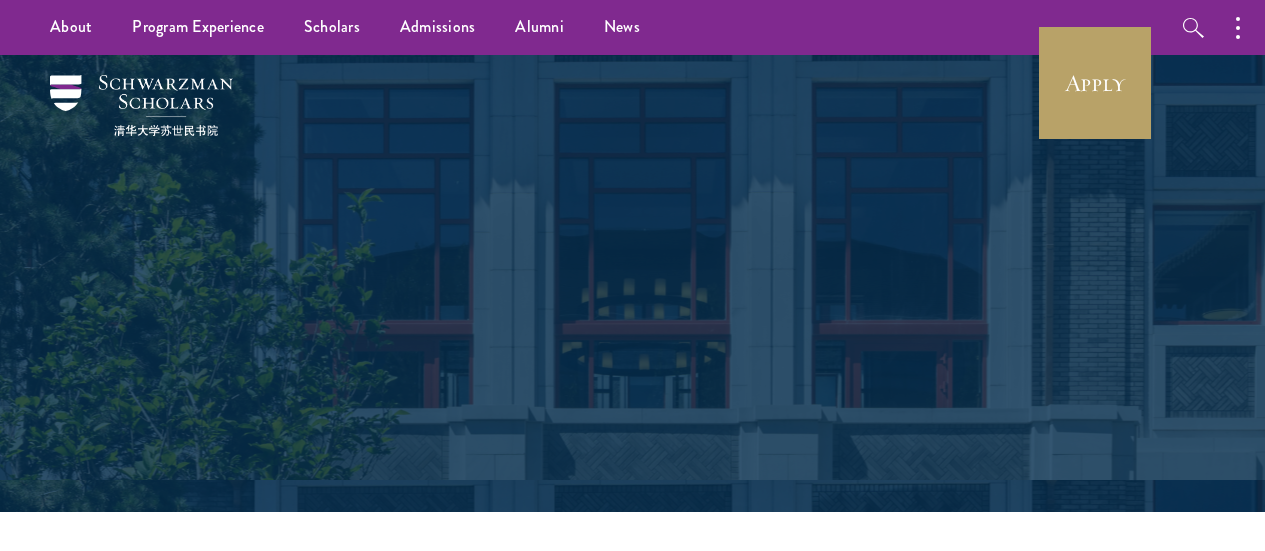 scroll, scrollTop: 0, scrollLeft: 0, axis: both 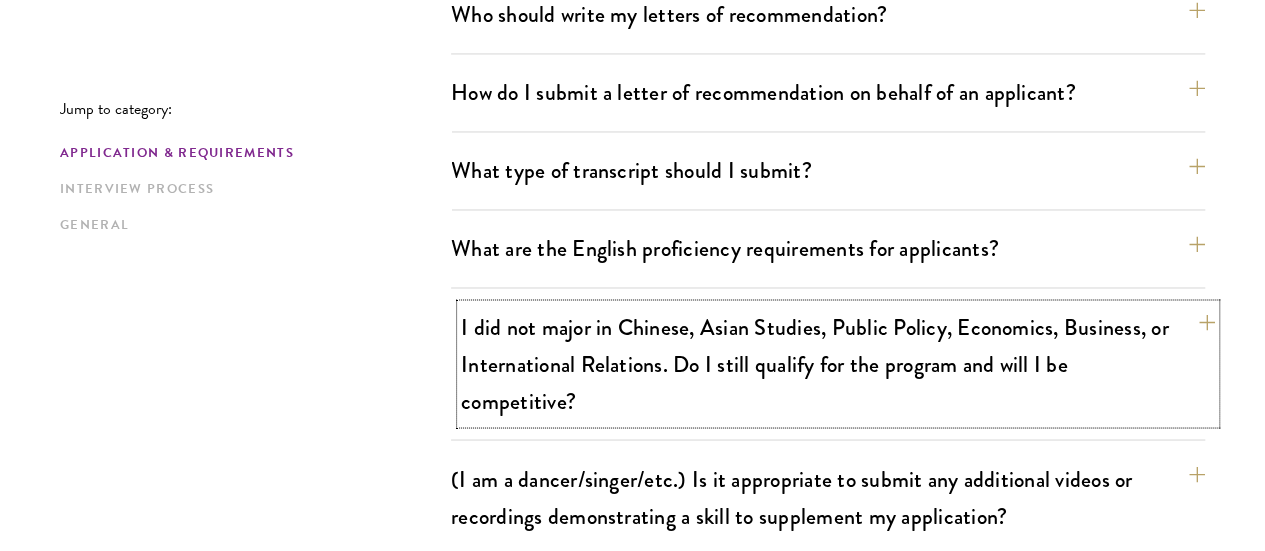 click on "I did not major in Chinese, Asian Studies, Public Policy, Economics, Business, or International Relations. Do I still qualify for the program and will I be competitive?" at bounding box center (838, 363) 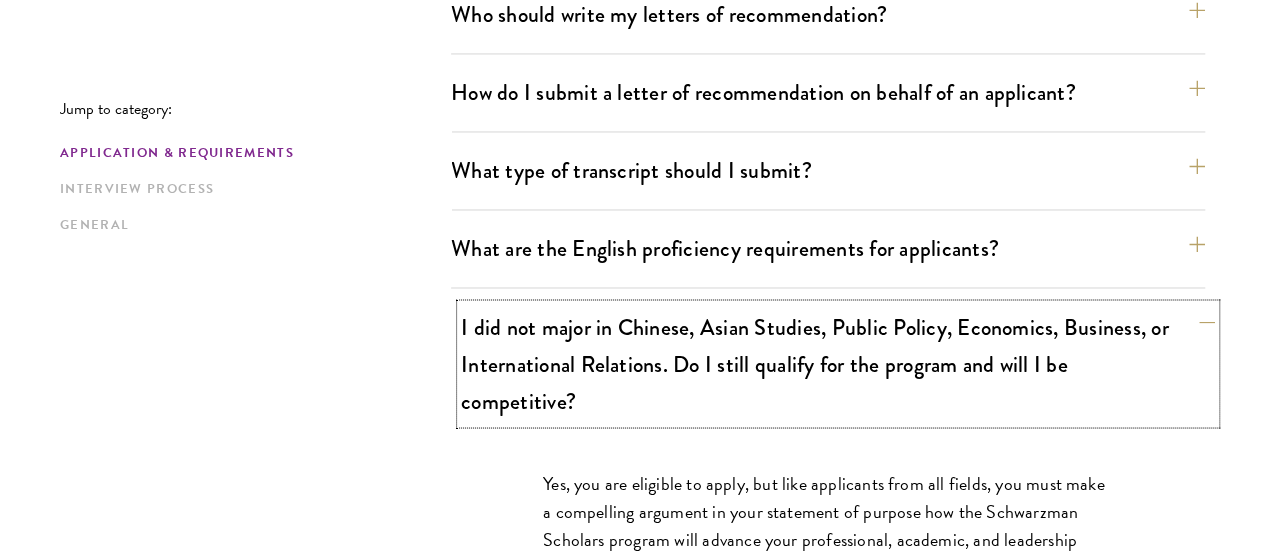 click on "I did not major in Chinese, Asian Studies, Public Policy, Economics, Business, or International Relations. Do I still qualify for the program and will I be competitive?" at bounding box center [838, 363] 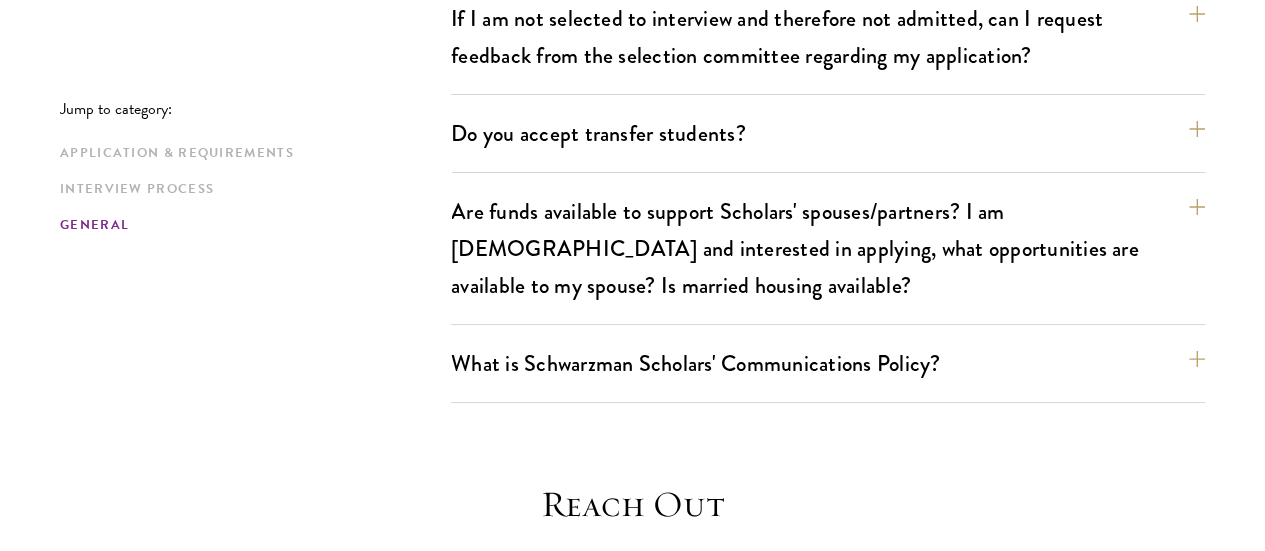scroll, scrollTop: 3800, scrollLeft: 0, axis: vertical 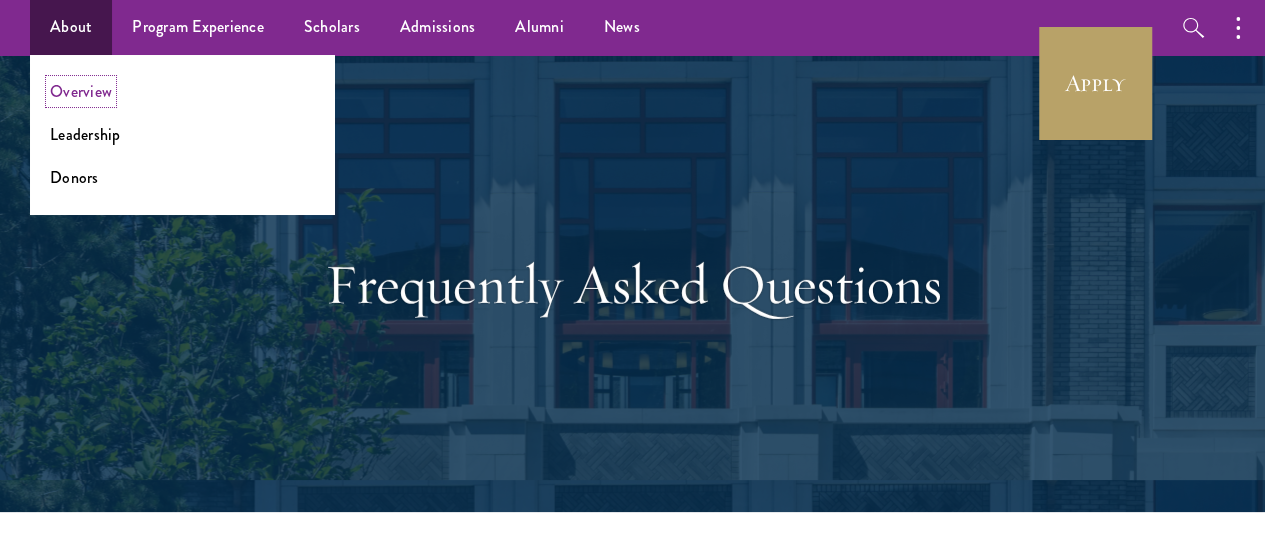 click on "Overview" at bounding box center [81, 91] 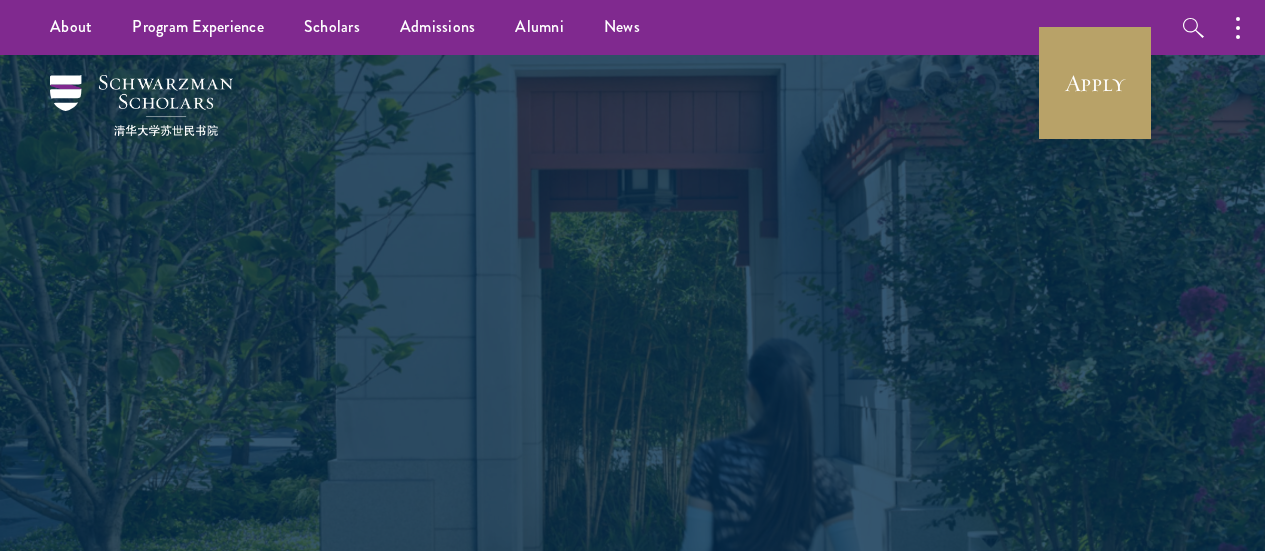 scroll, scrollTop: 0, scrollLeft: 0, axis: both 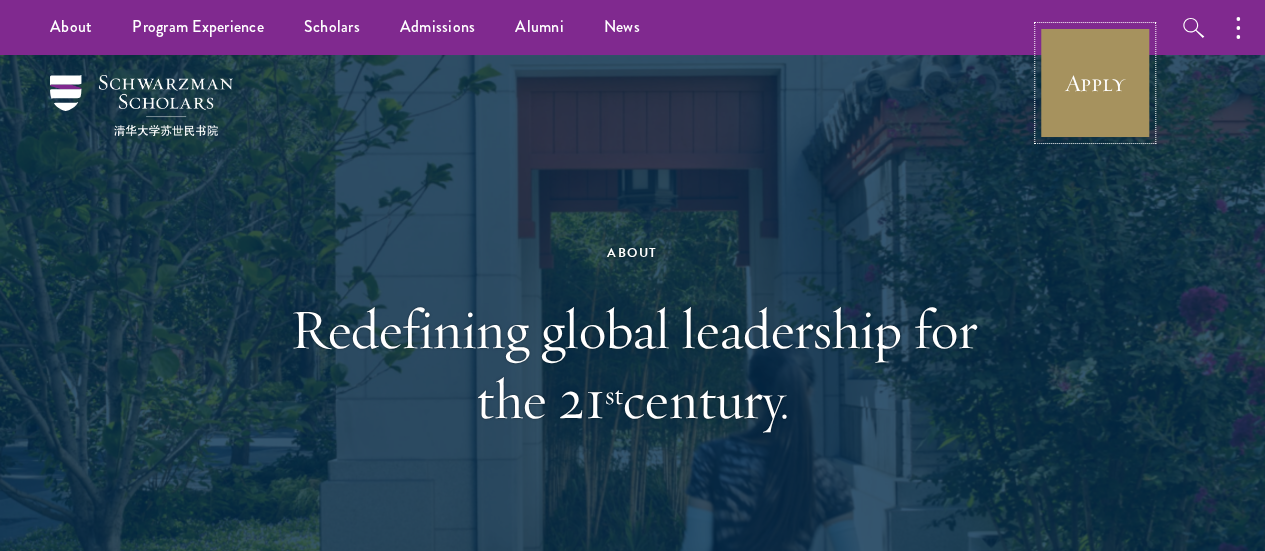 click on "Apply" at bounding box center [1095, 83] 